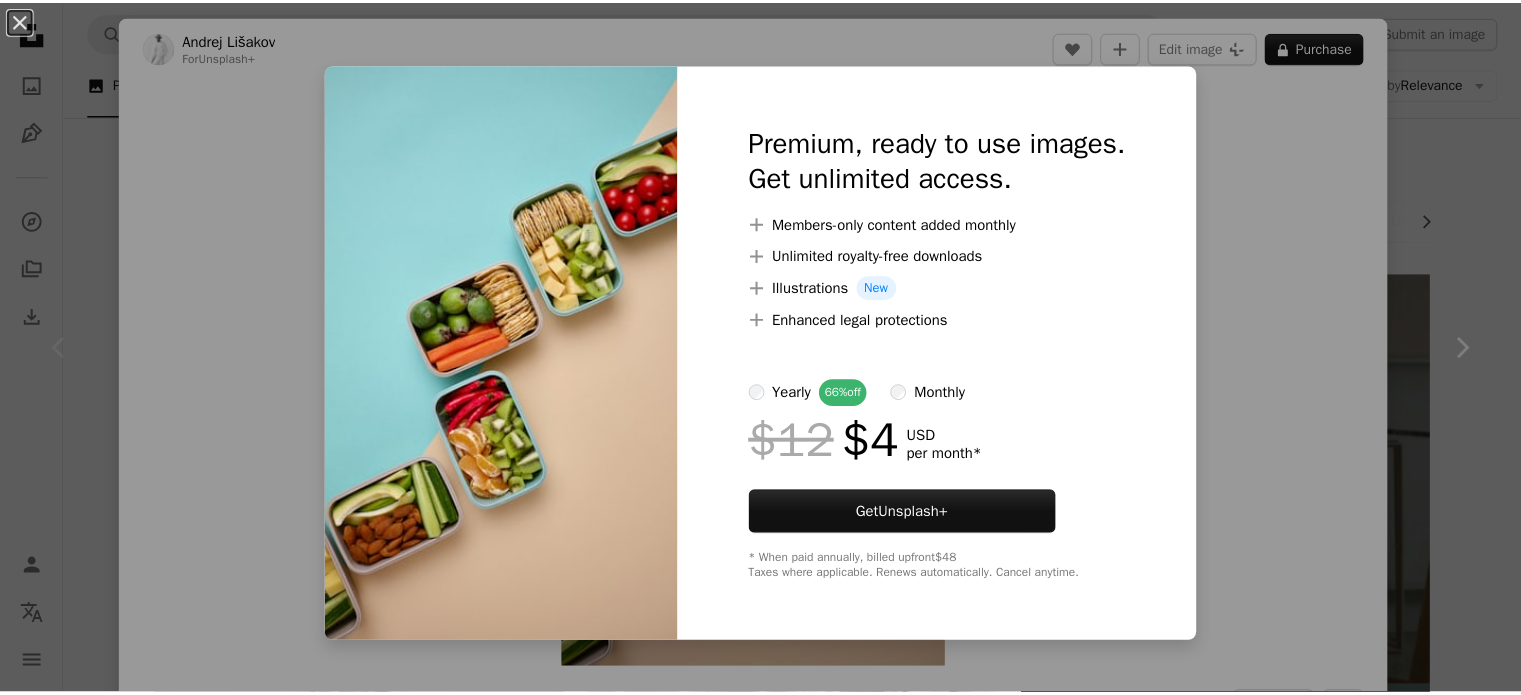 scroll, scrollTop: 271, scrollLeft: 0, axis: vertical 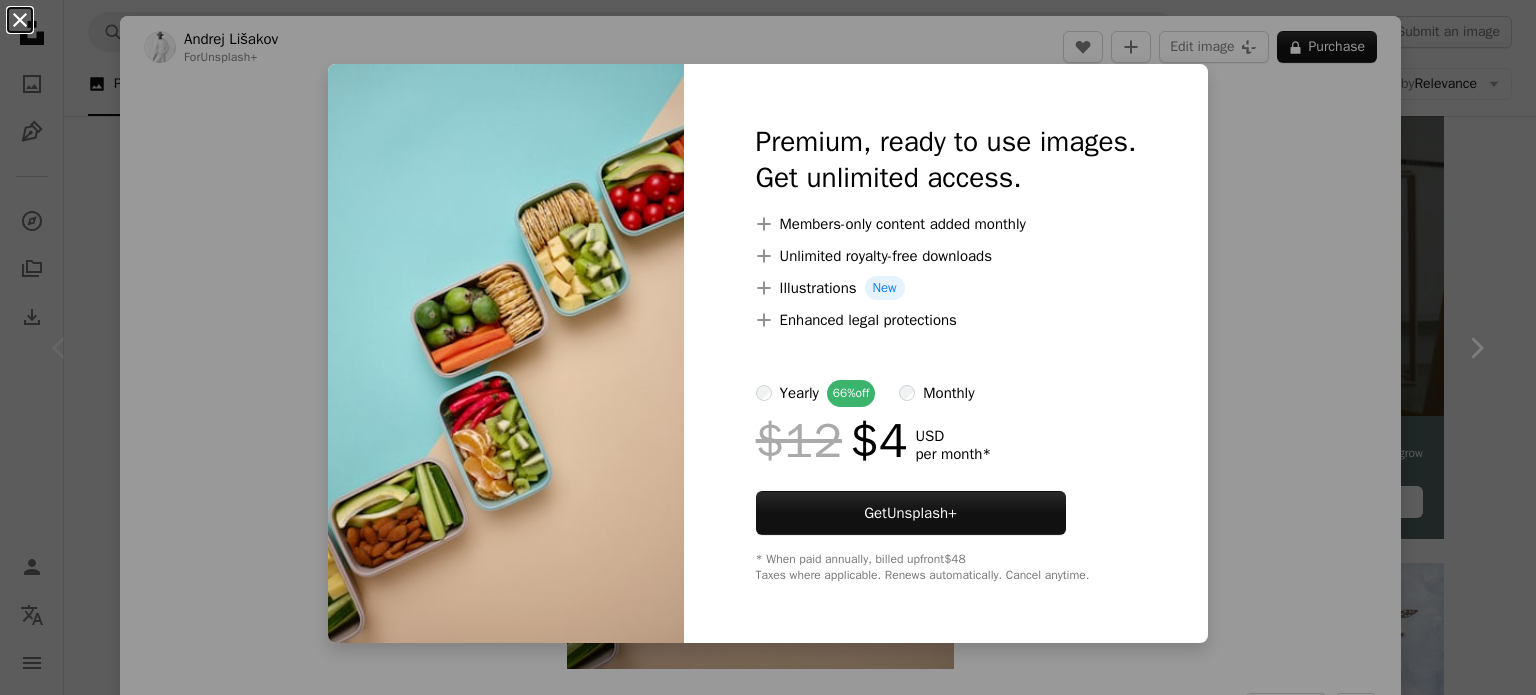 click on "An X shape" at bounding box center (20, 20) 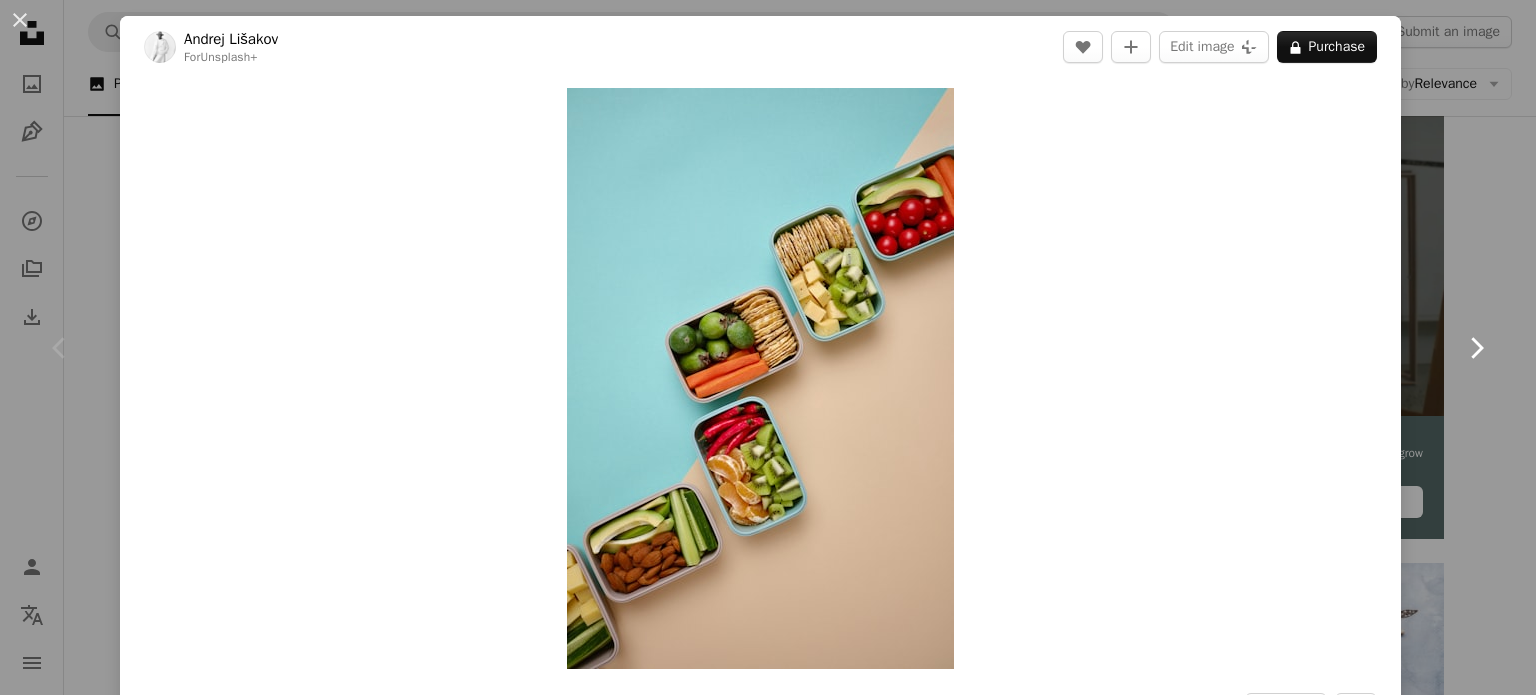 click on "Chevron right" 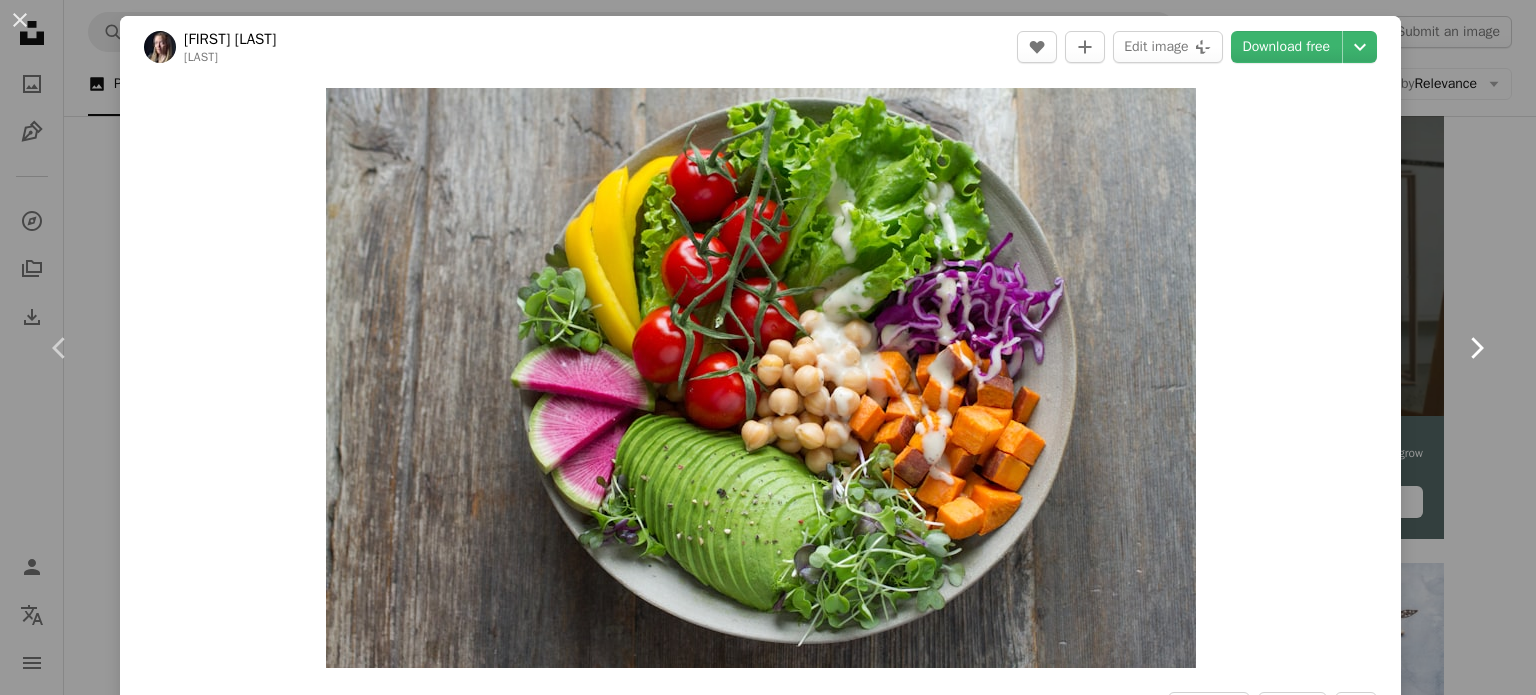 click on "Chevron right" 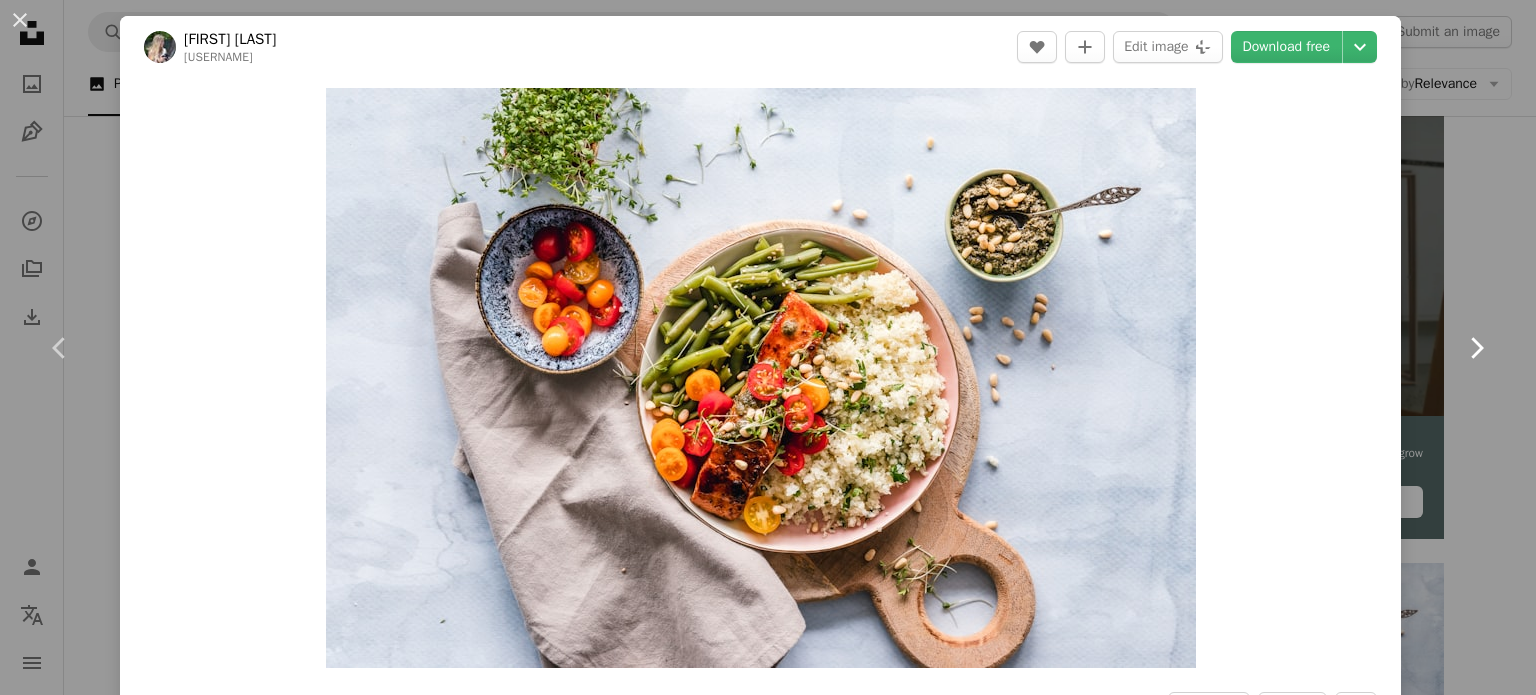 click on "Chevron right" 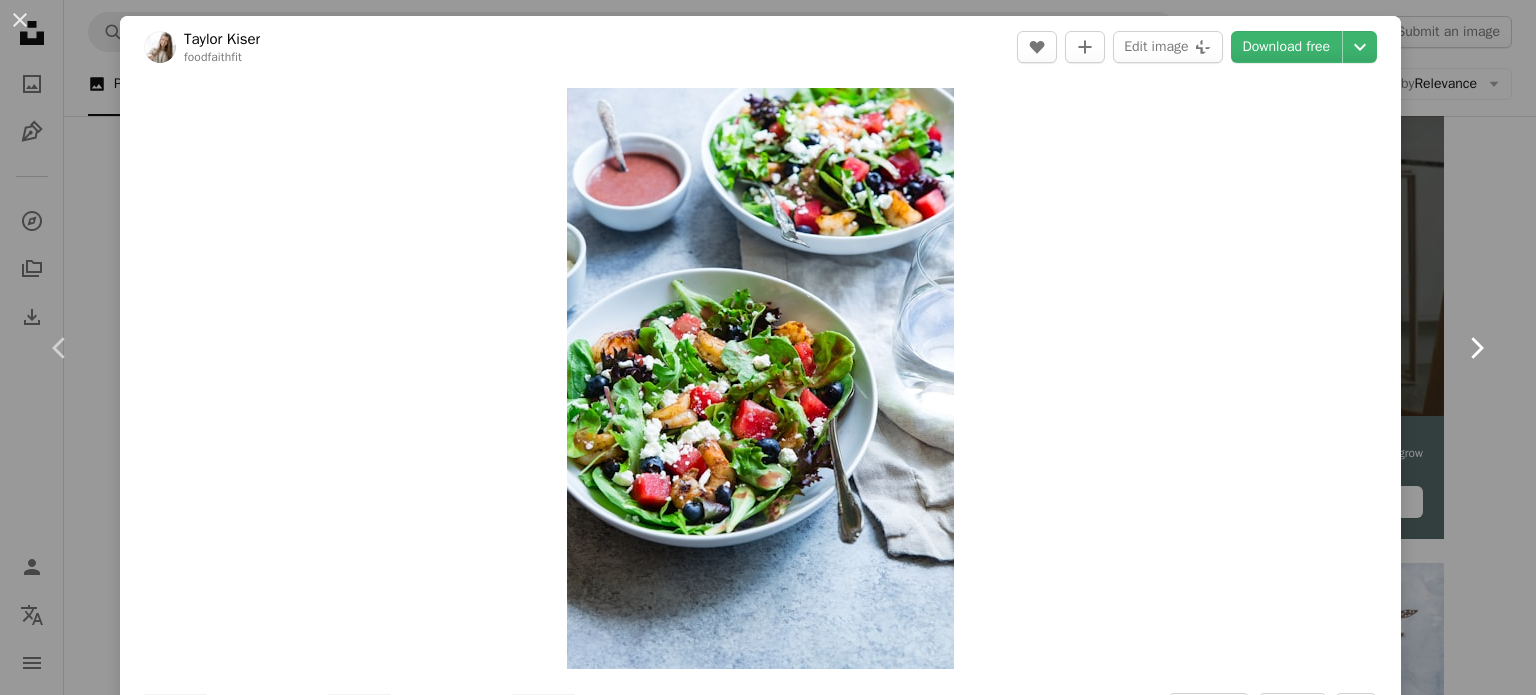 click on "Chevron right" 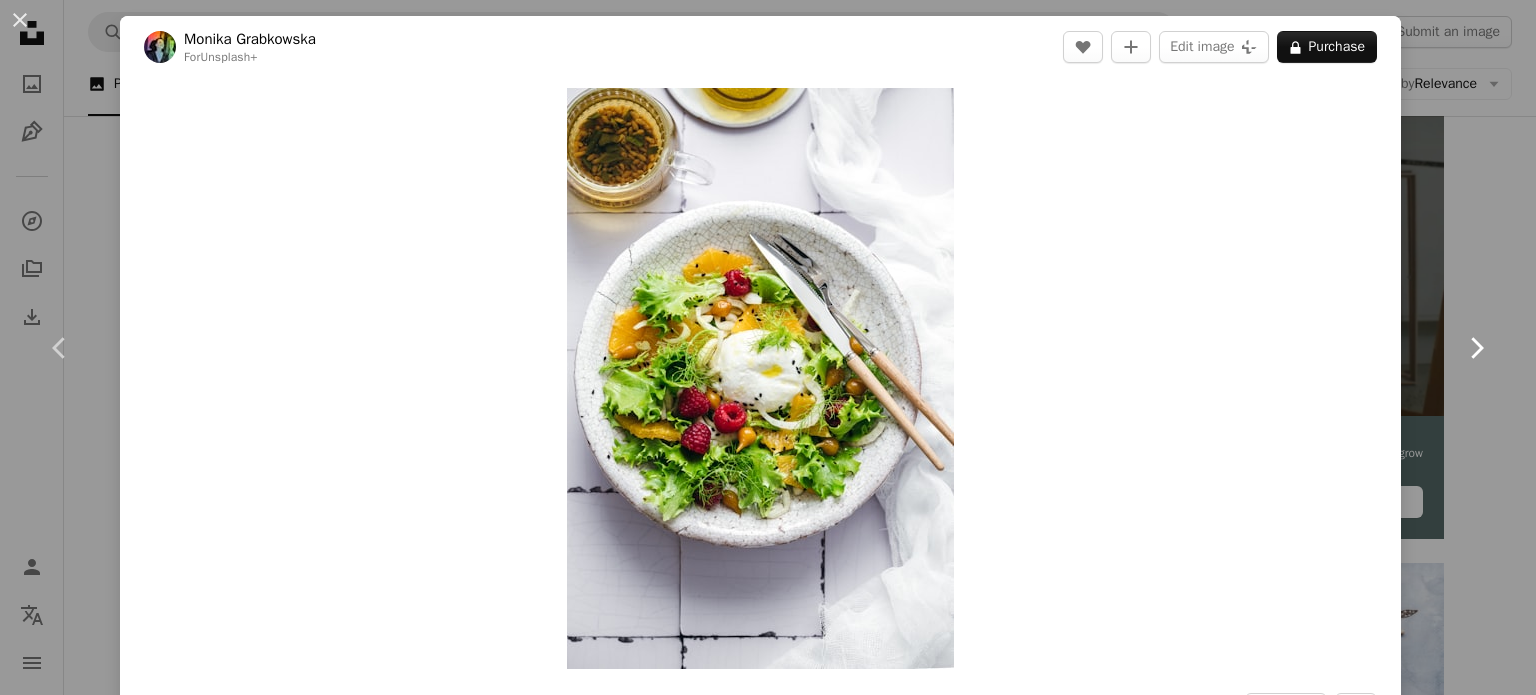 click on "Chevron right" 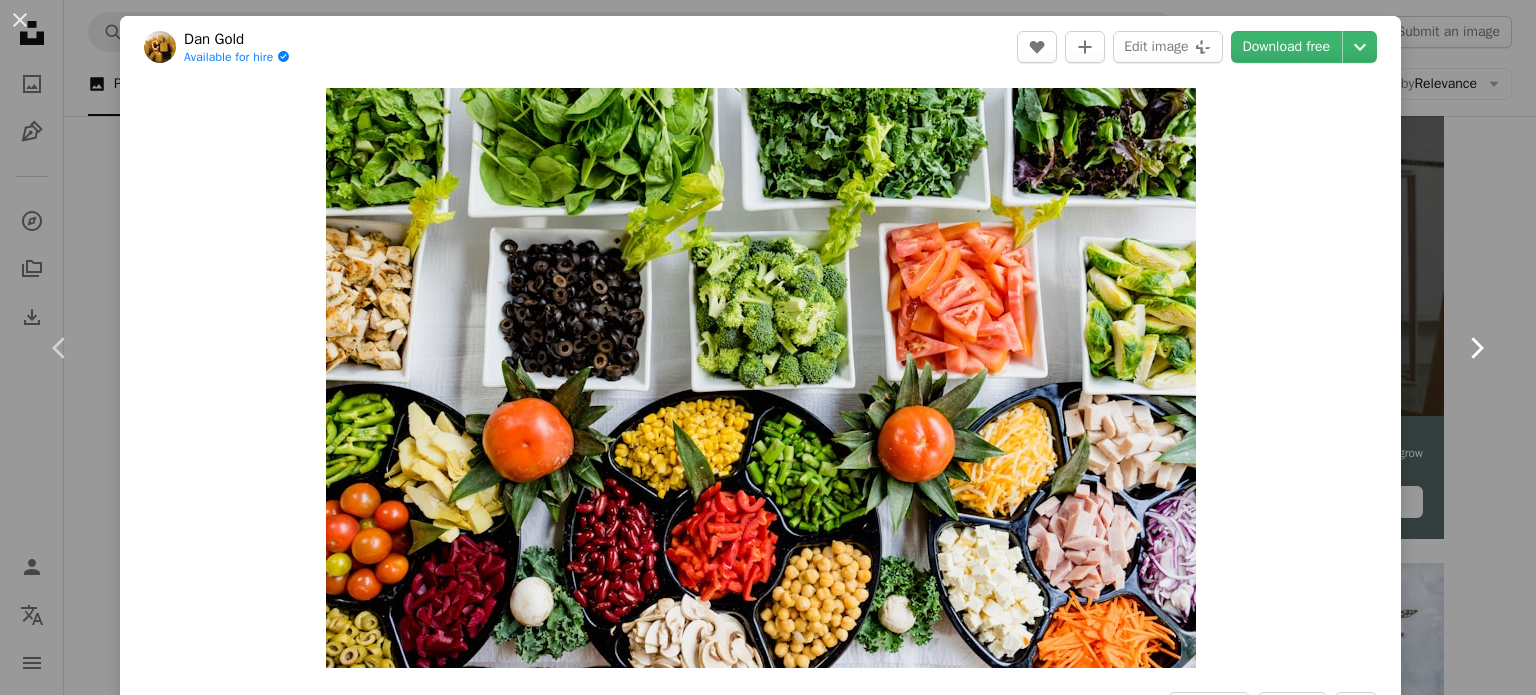 click on "Chevron right" 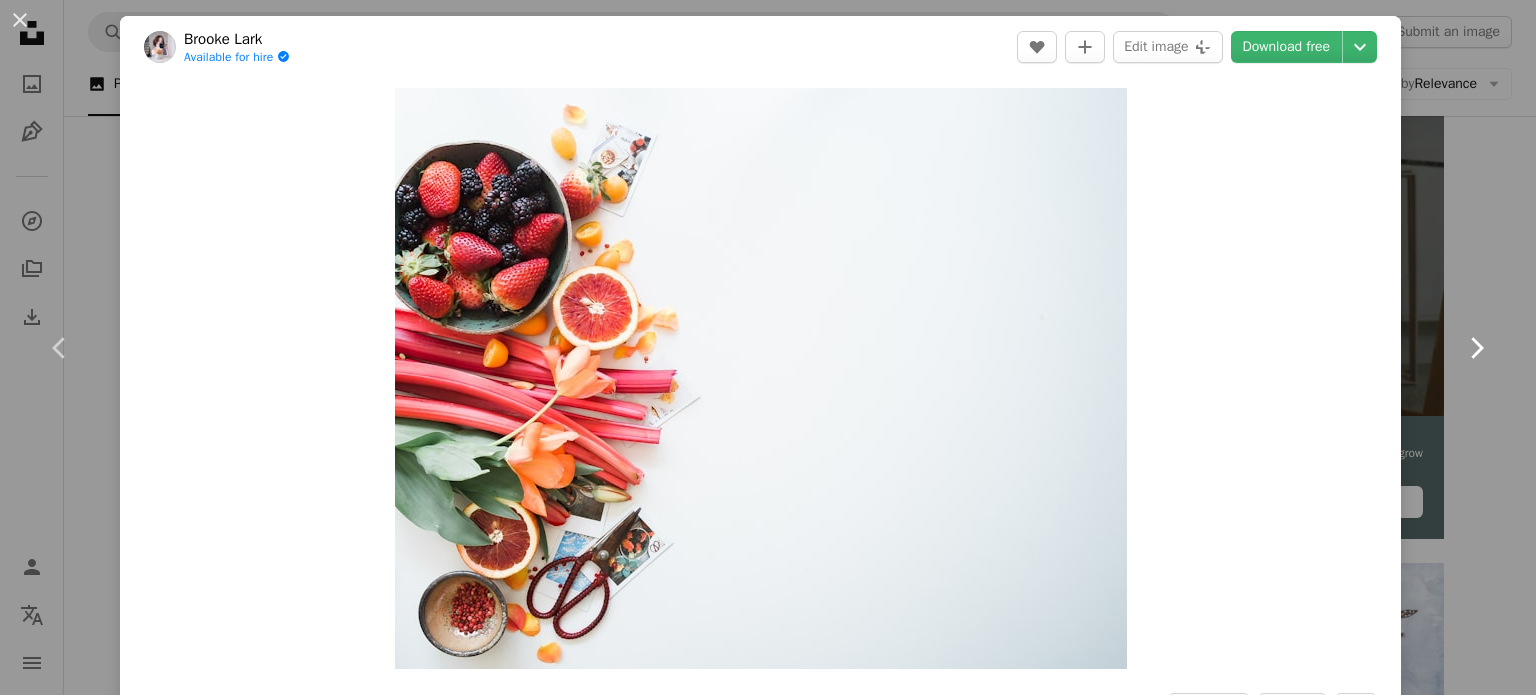 click on "Chevron right" 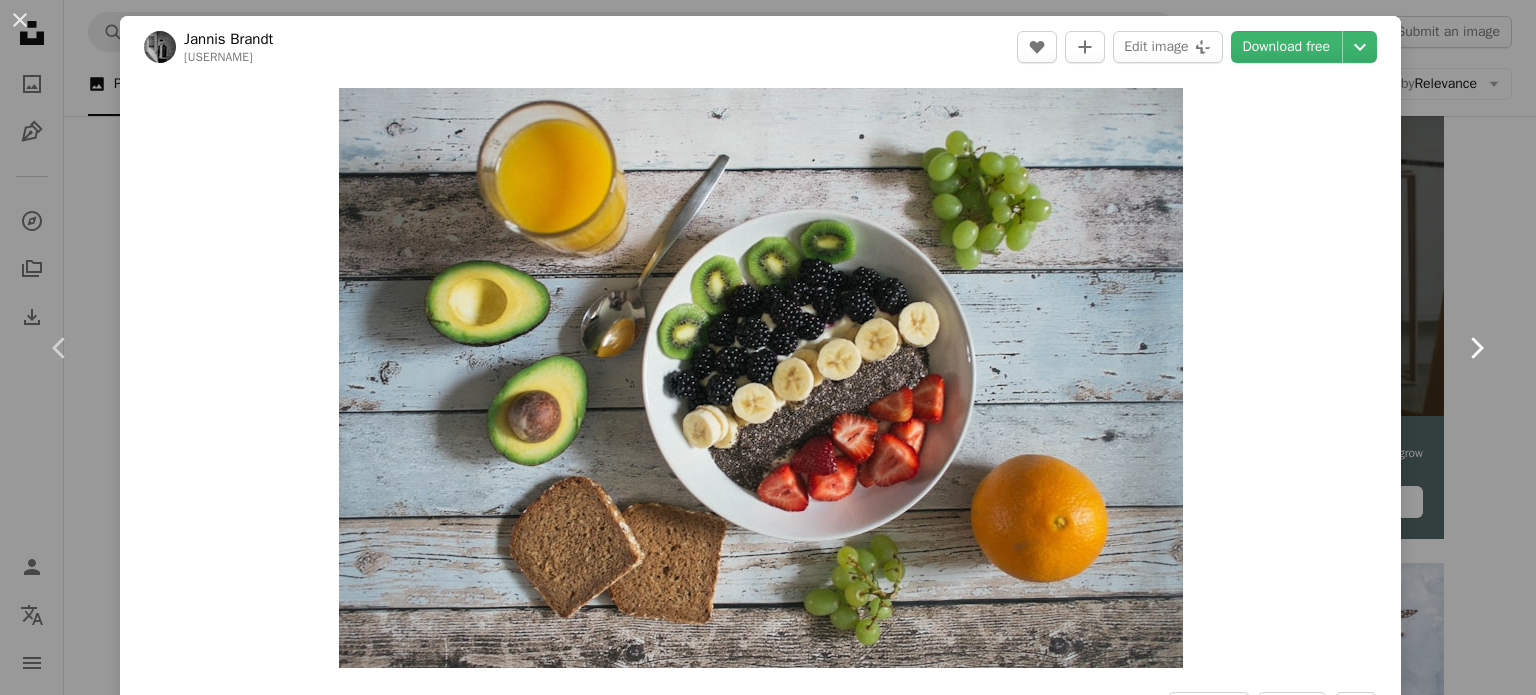 click on "Chevron right" 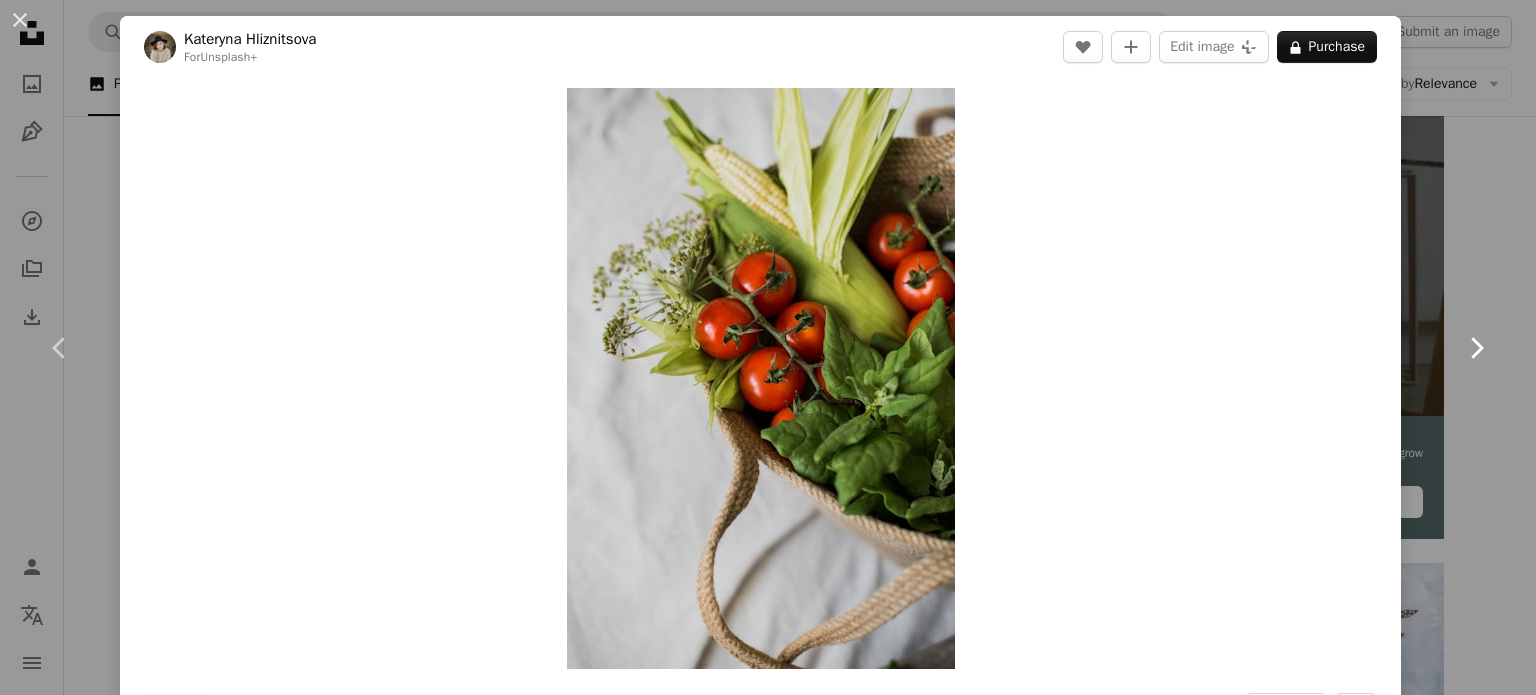 click on "Chevron right" 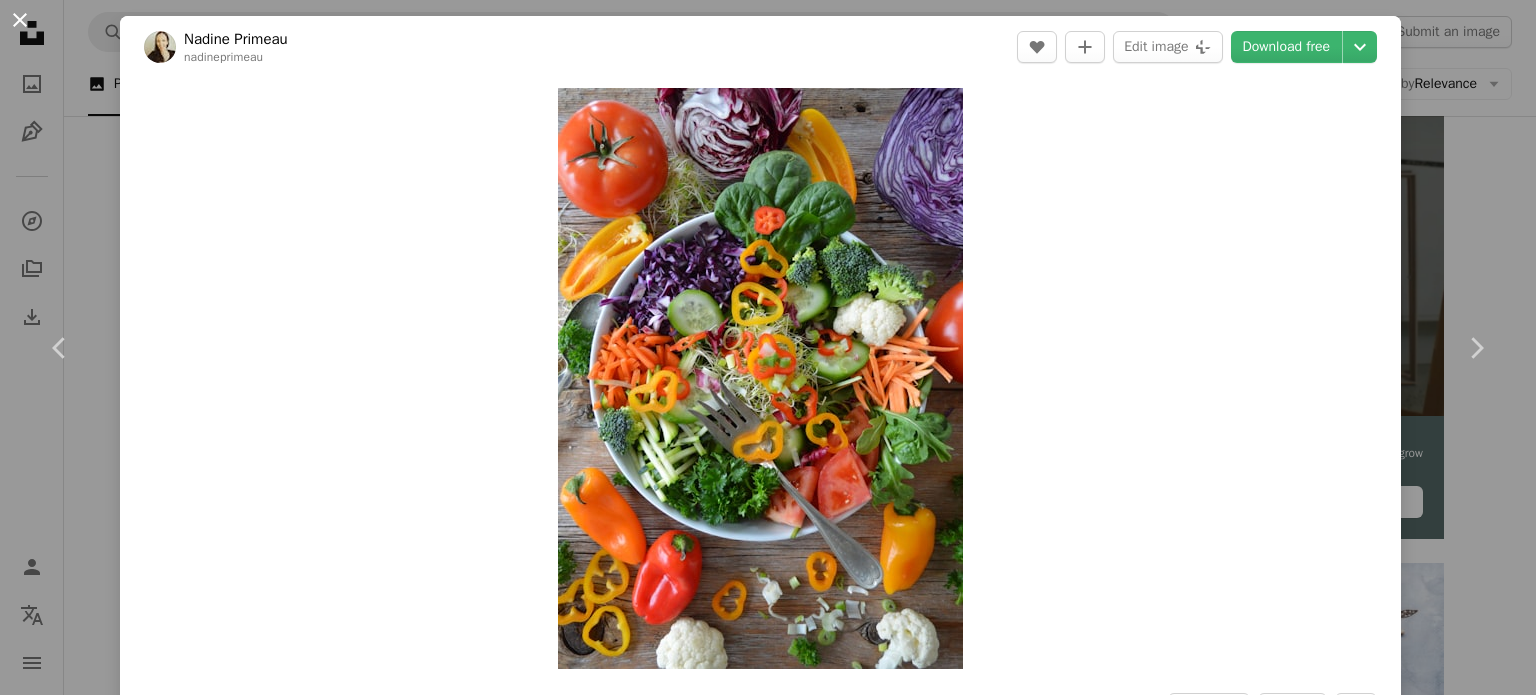 click on "An X shape" at bounding box center (20, 20) 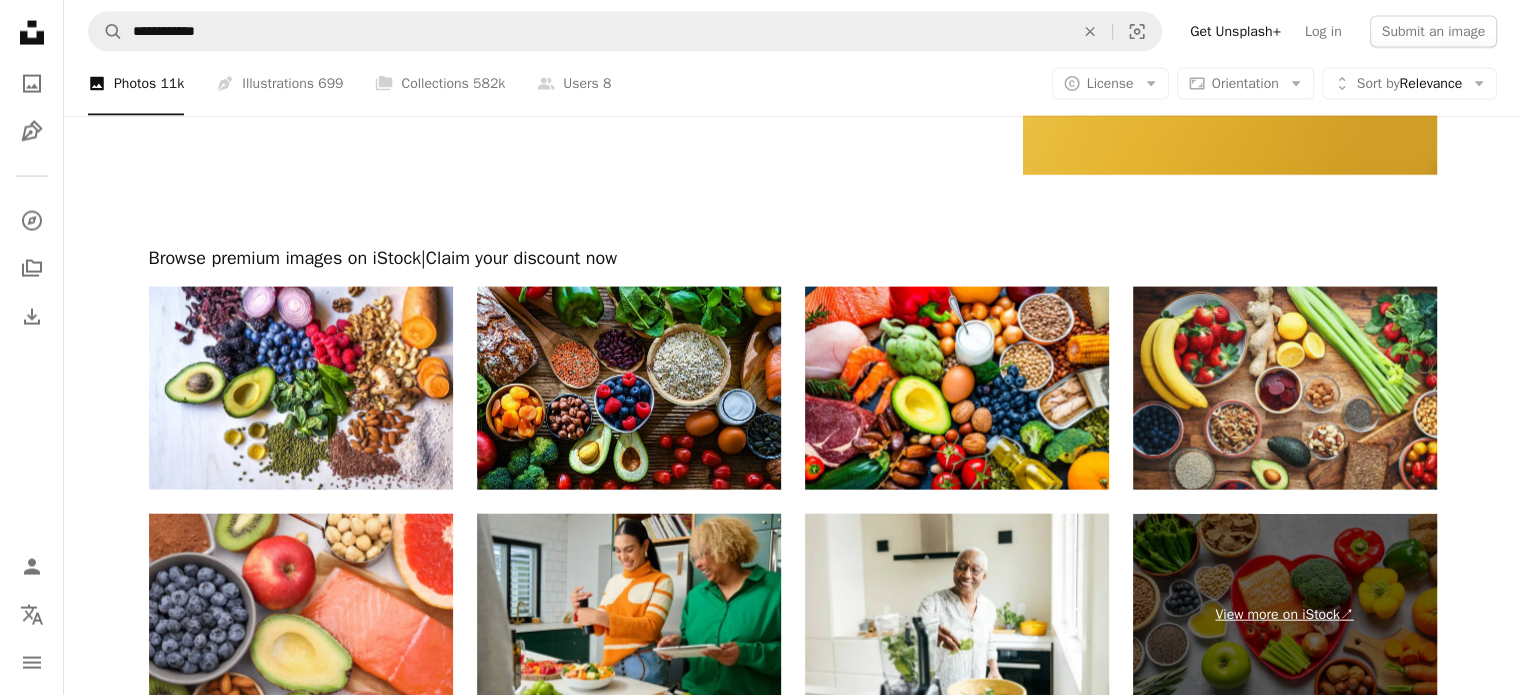 scroll, scrollTop: 4509, scrollLeft: 0, axis: vertical 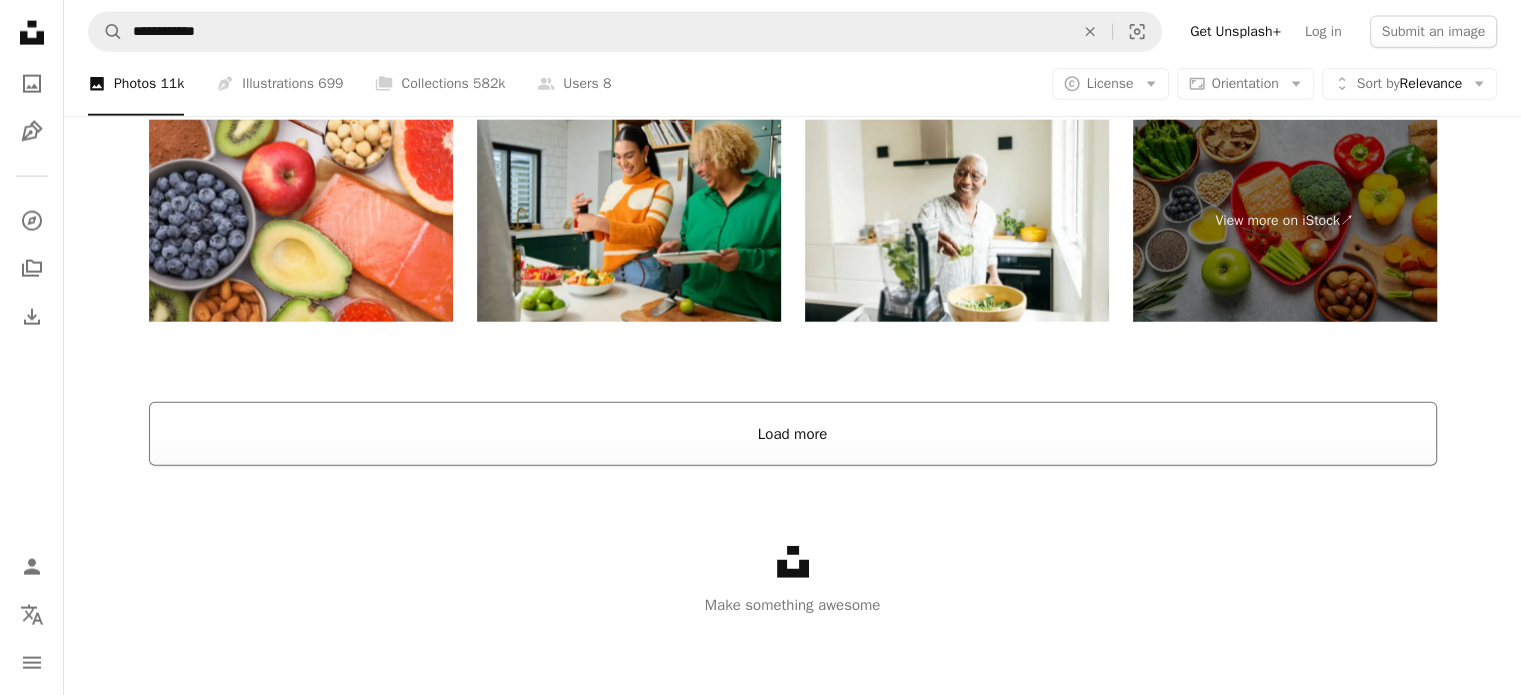 click on "Load more" at bounding box center [793, 434] 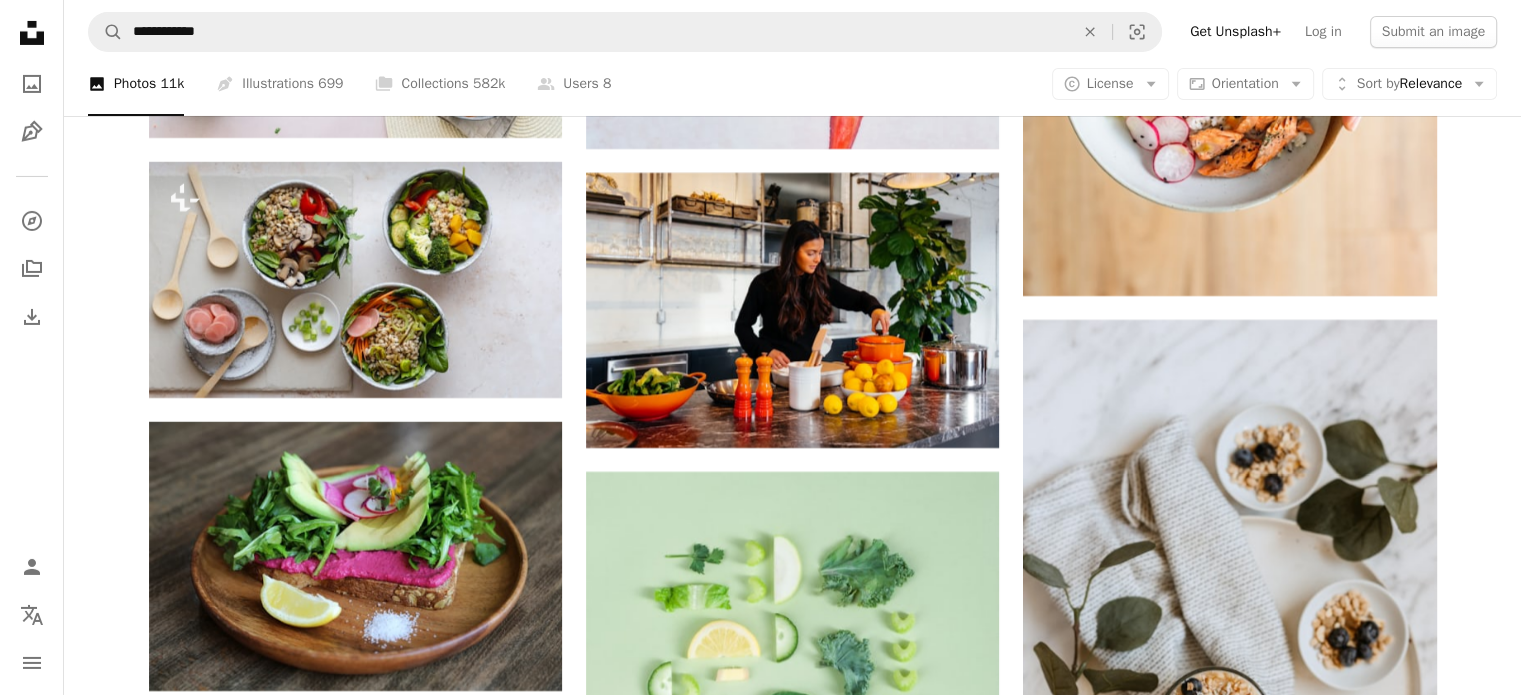 scroll, scrollTop: 7053, scrollLeft: 0, axis: vertical 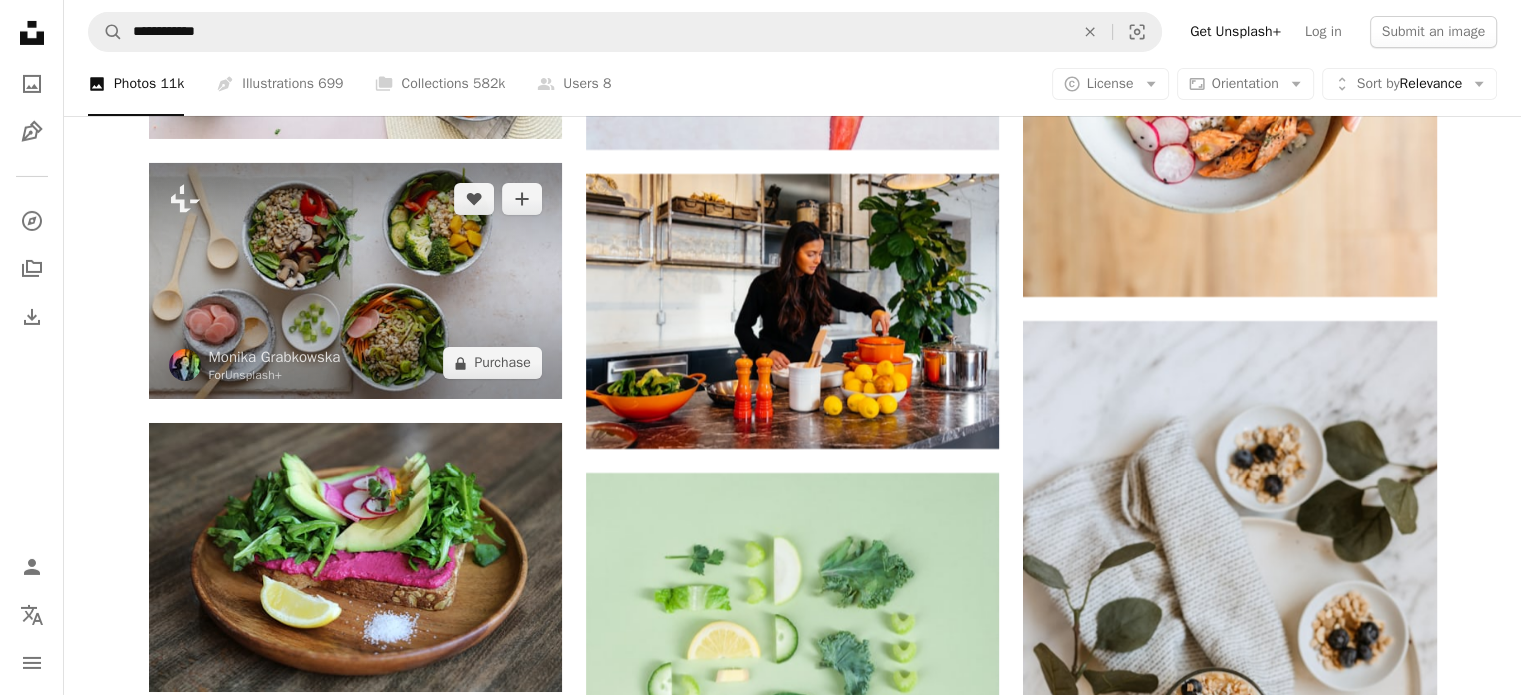click at bounding box center (355, 281) 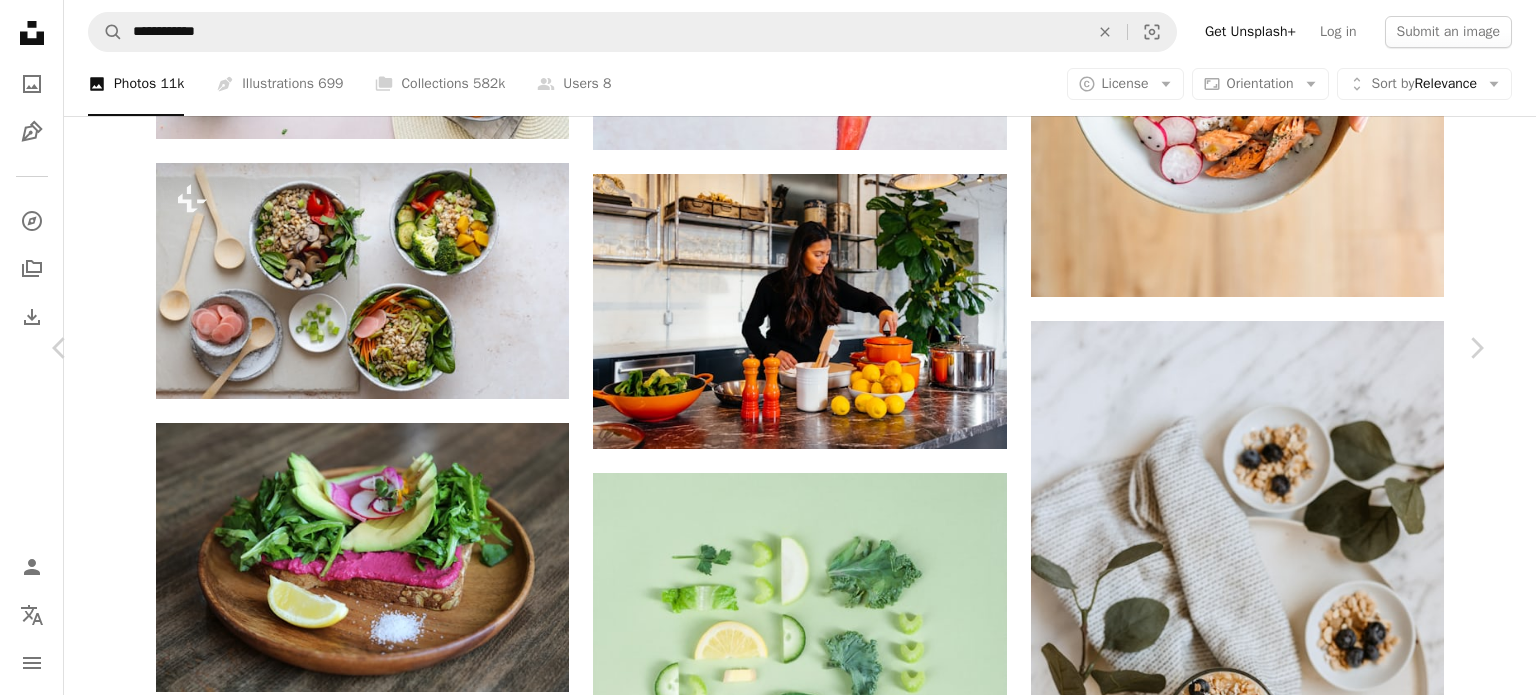 click on "An X shape" at bounding box center (20, 20) 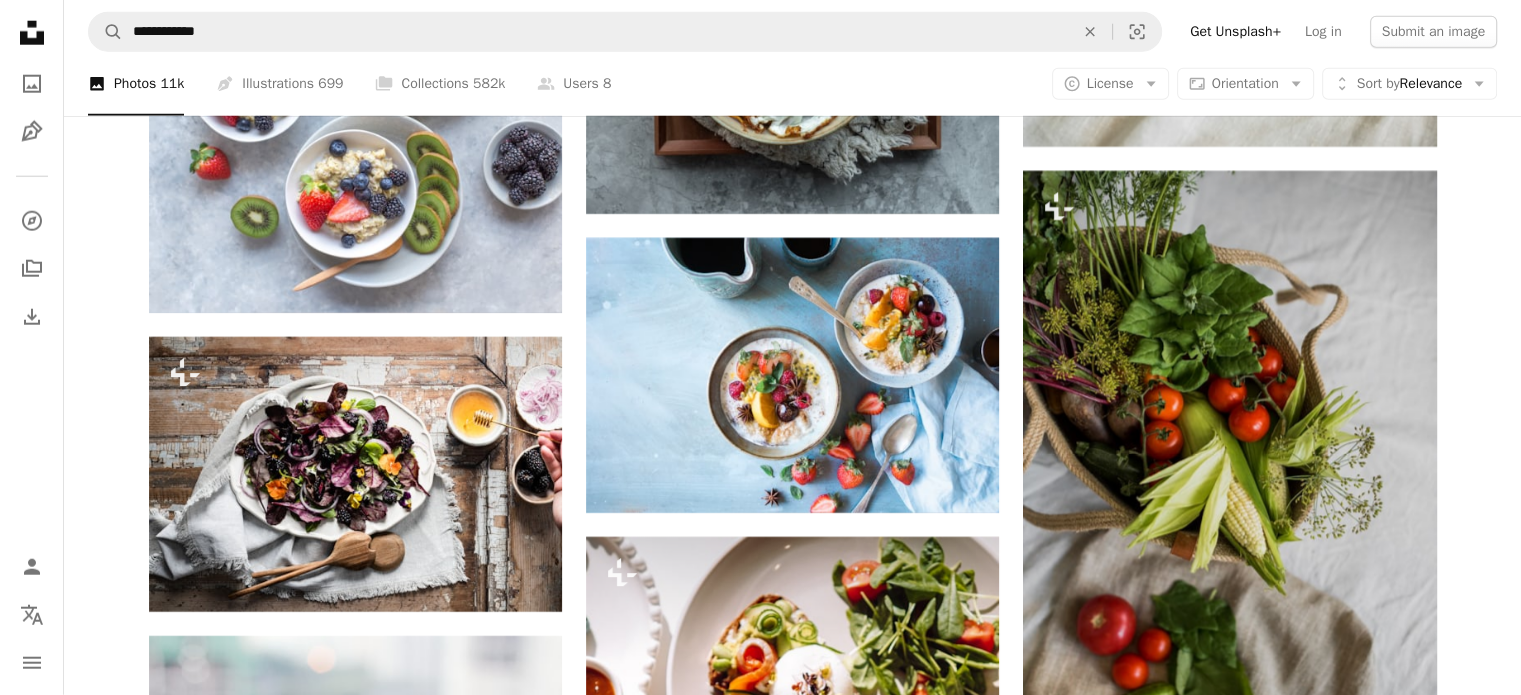 scroll, scrollTop: 12969, scrollLeft: 0, axis: vertical 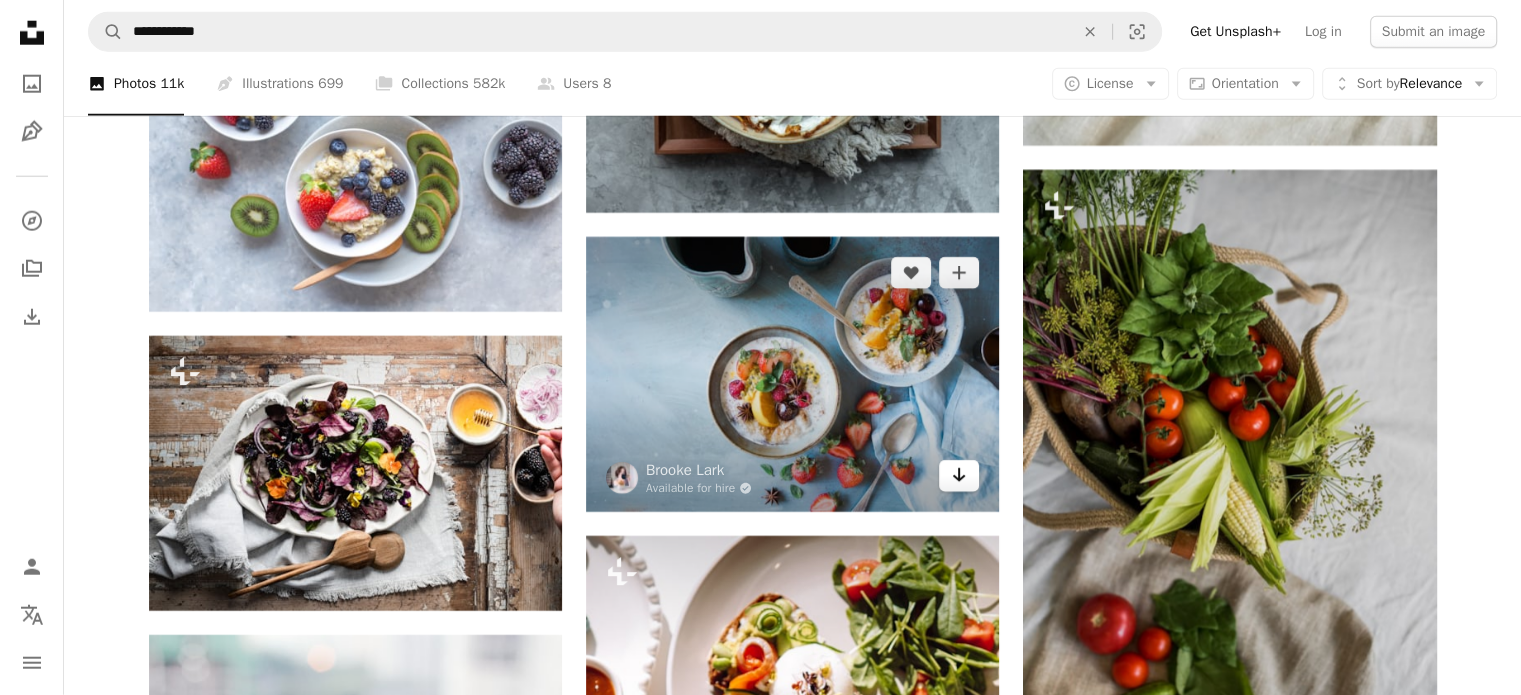 click on "Arrow pointing down" at bounding box center [959, 476] 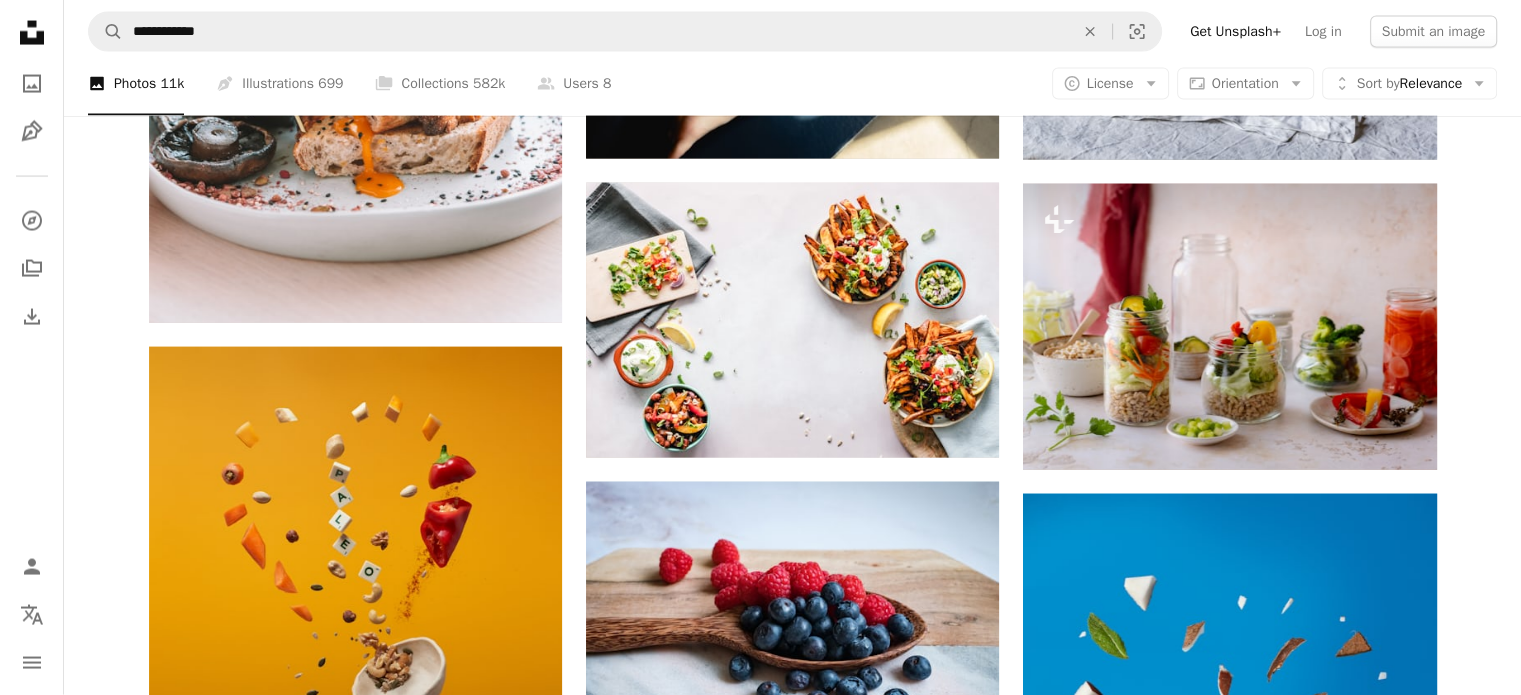 scroll, scrollTop: 27034, scrollLeft: 0, axis: vertical 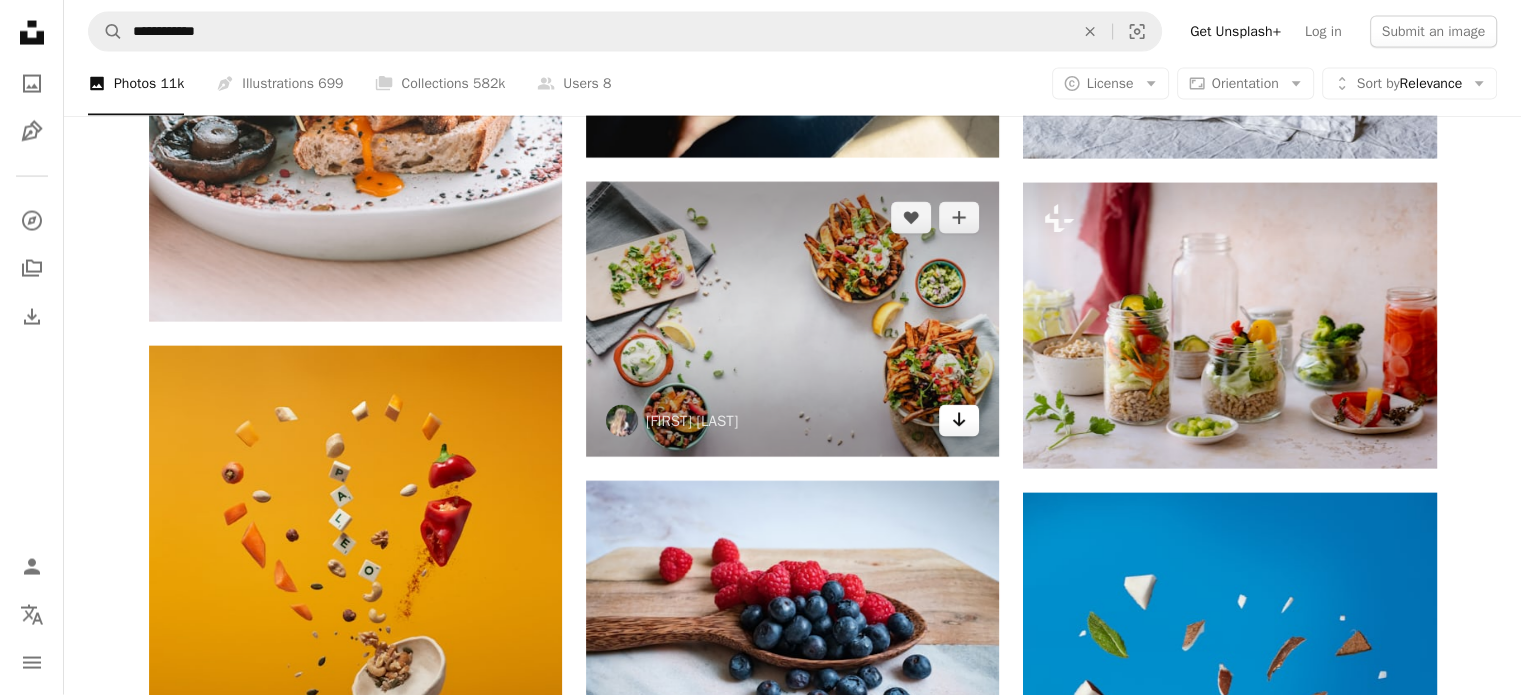 click on "Arrow pointing down" at bounding box center [959, 421] 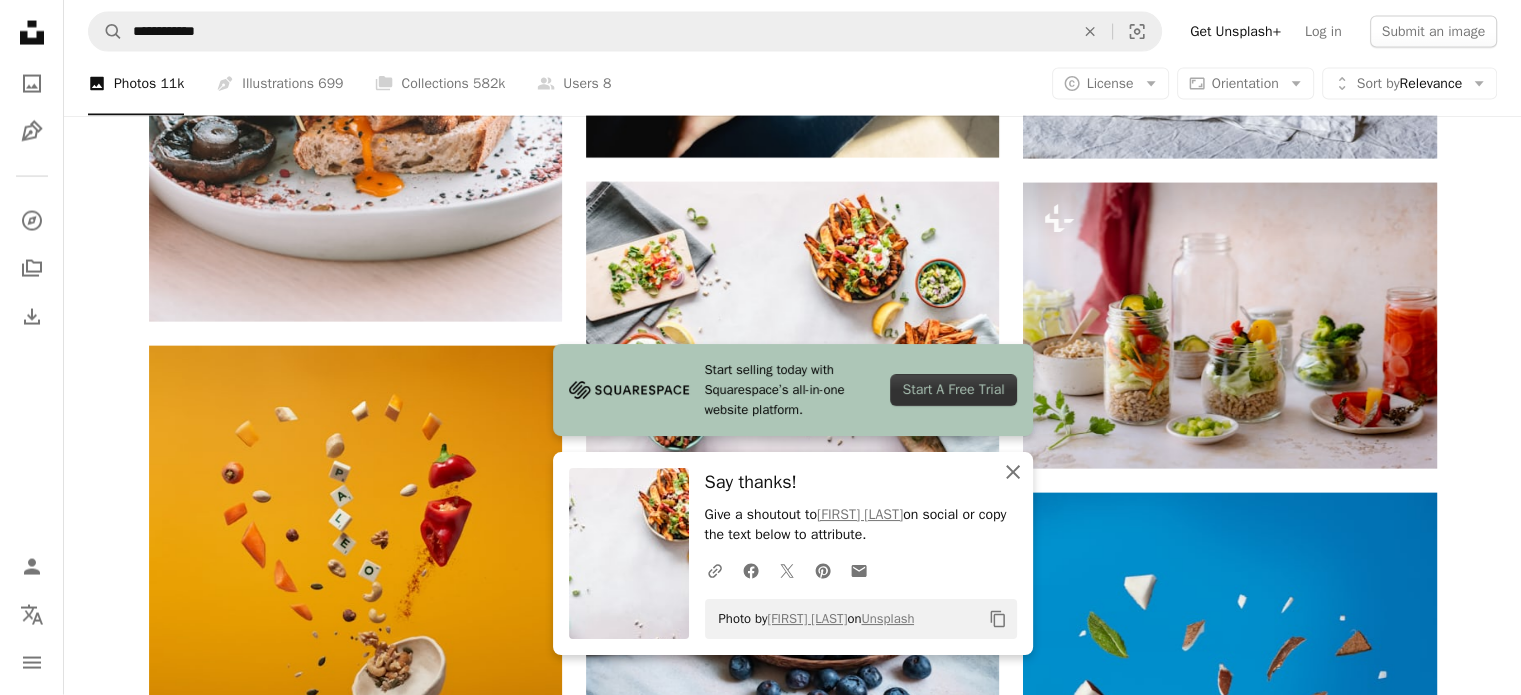 click 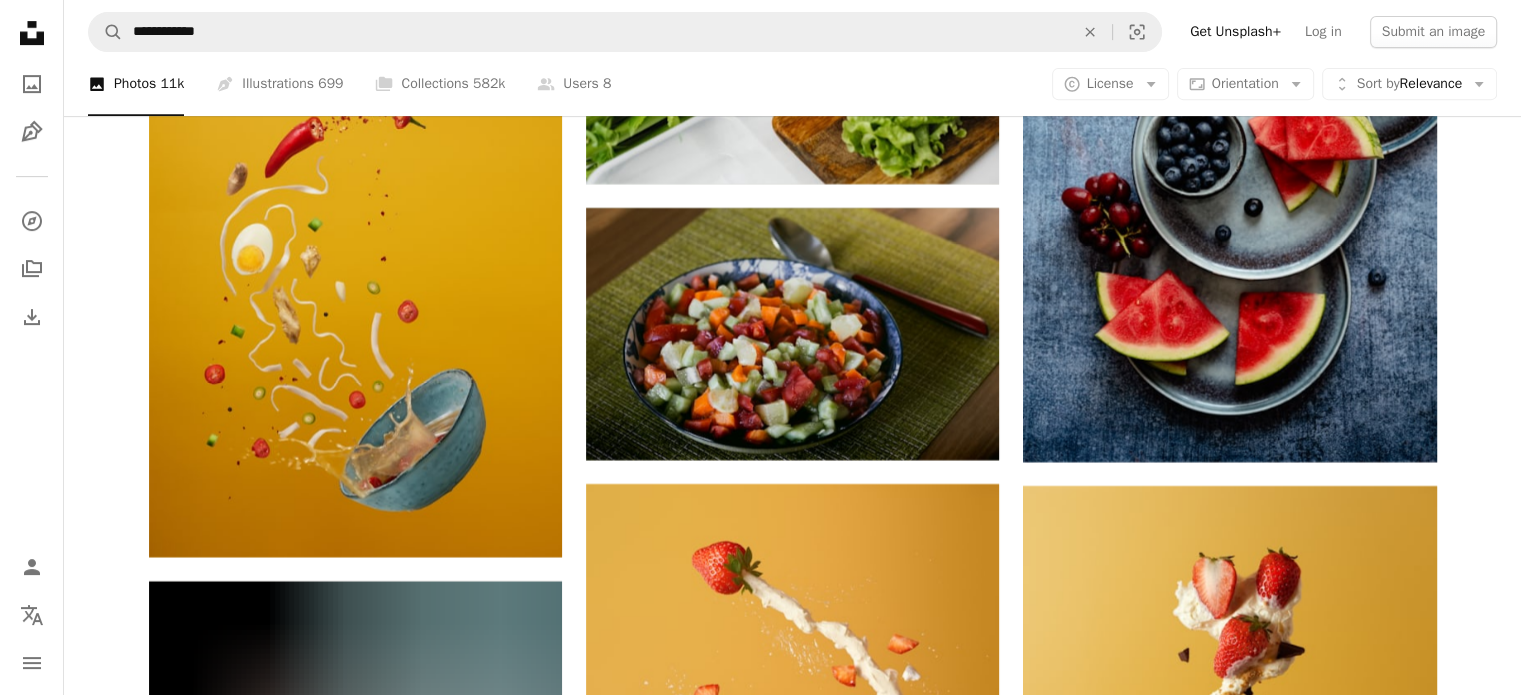 scroll, scrollTop: 31291, scrollLeft: 0, axis: vertical 